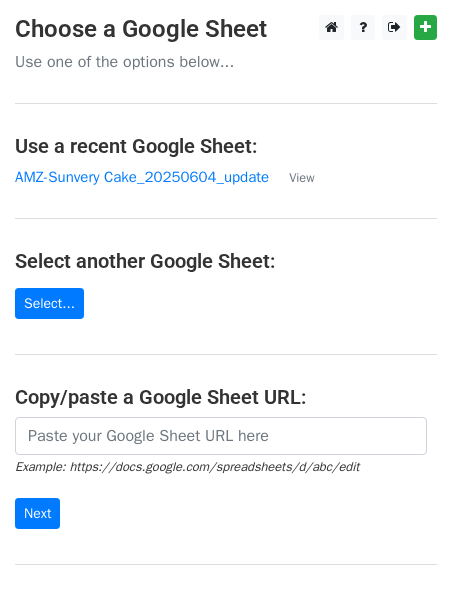 scroll, scrollTop: 0, scrollLeft: 0, axis: both 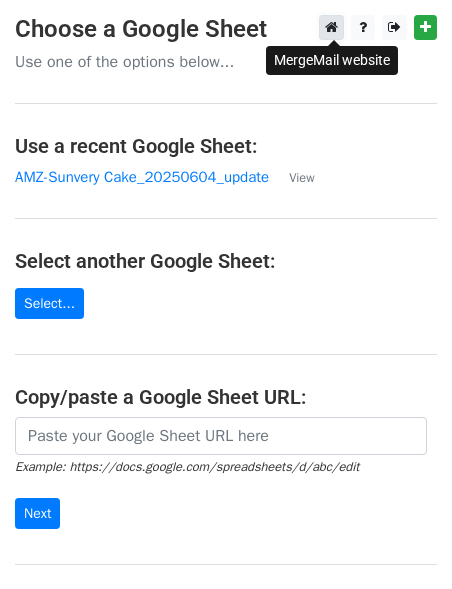 click at bounding box center [331, 27] 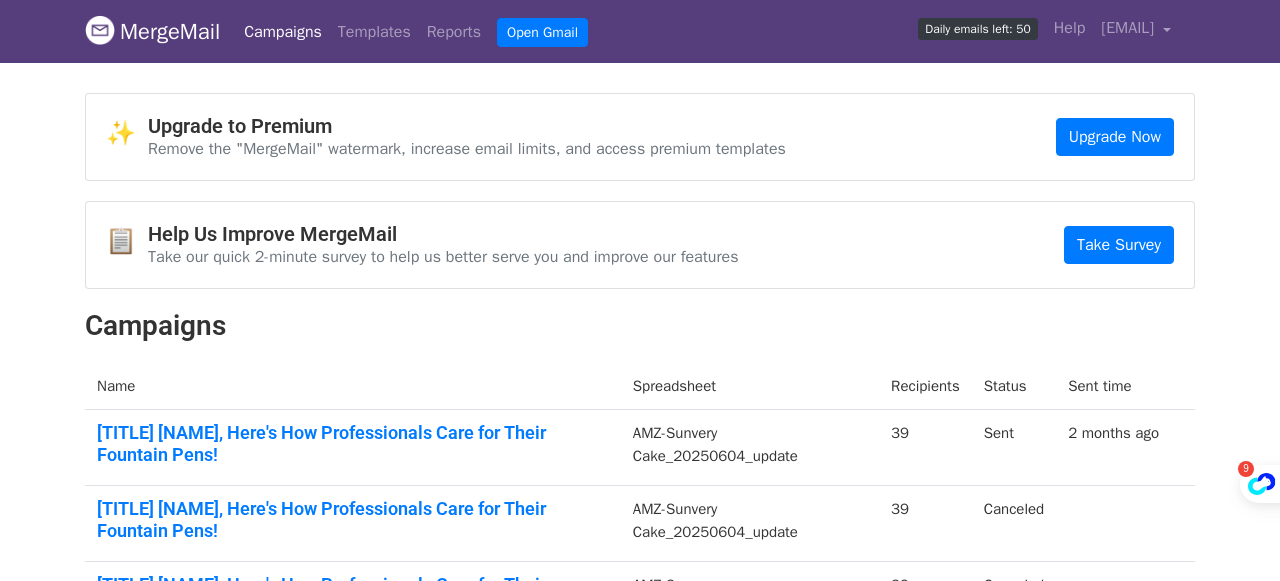 scroll, scrollTop: 0, scrollLeft: 0, axis: both 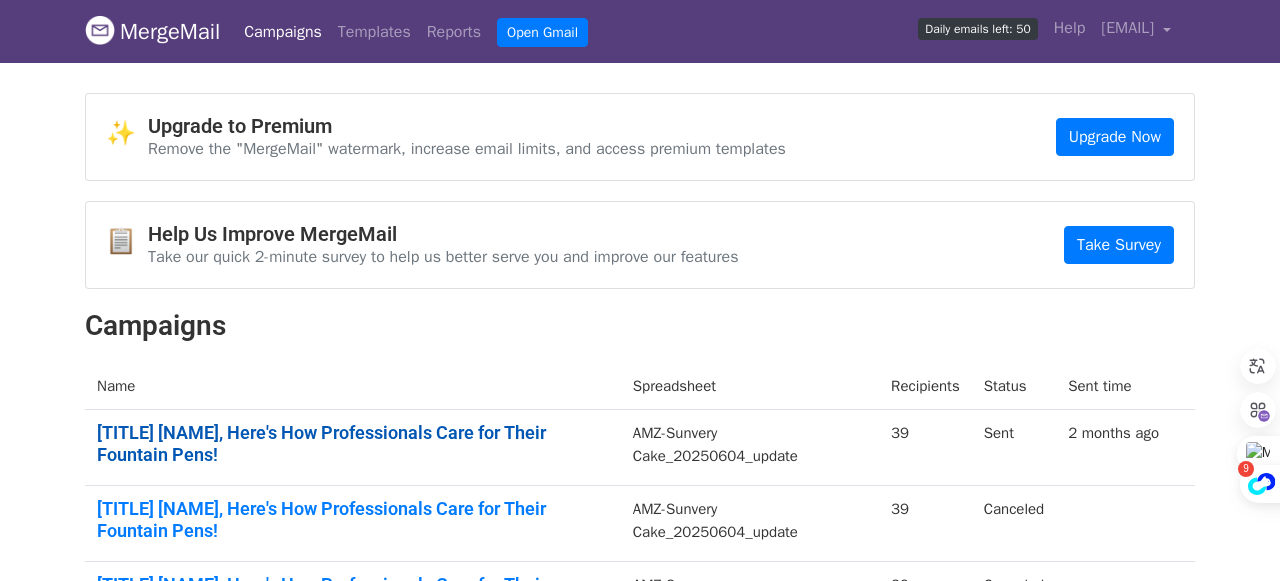 click on "[TITLE] [NAME], Here's How Professionals Care for Their Fountain Pens!" at bounding box center [353, 443] 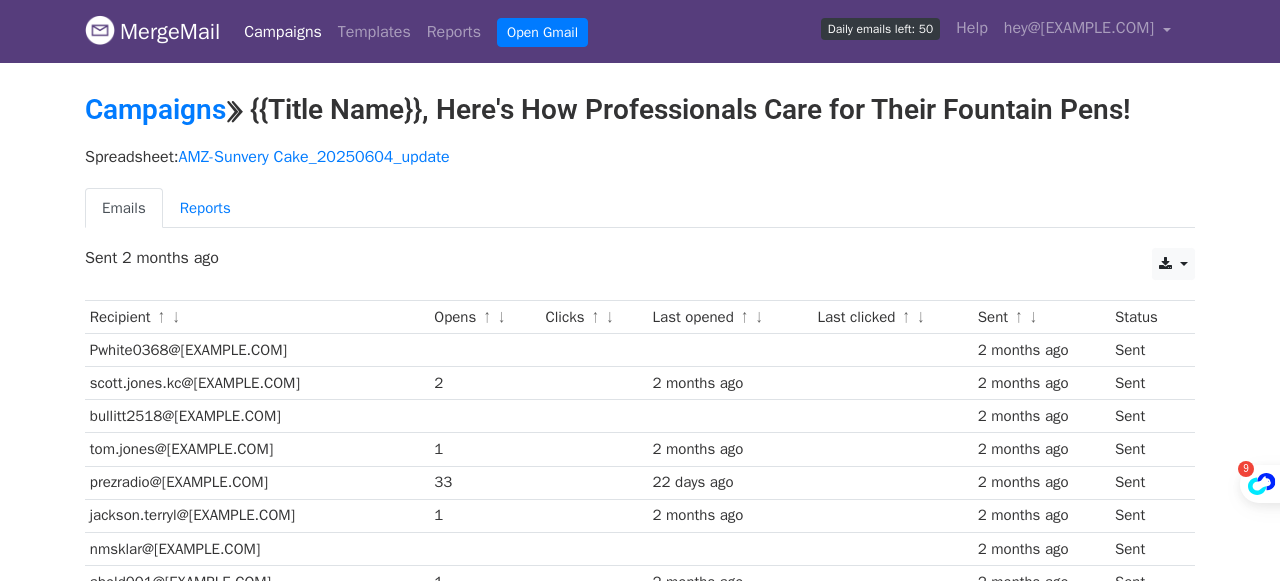 scroll, scrollTop: 0, scrollLeft: 0, axis: both 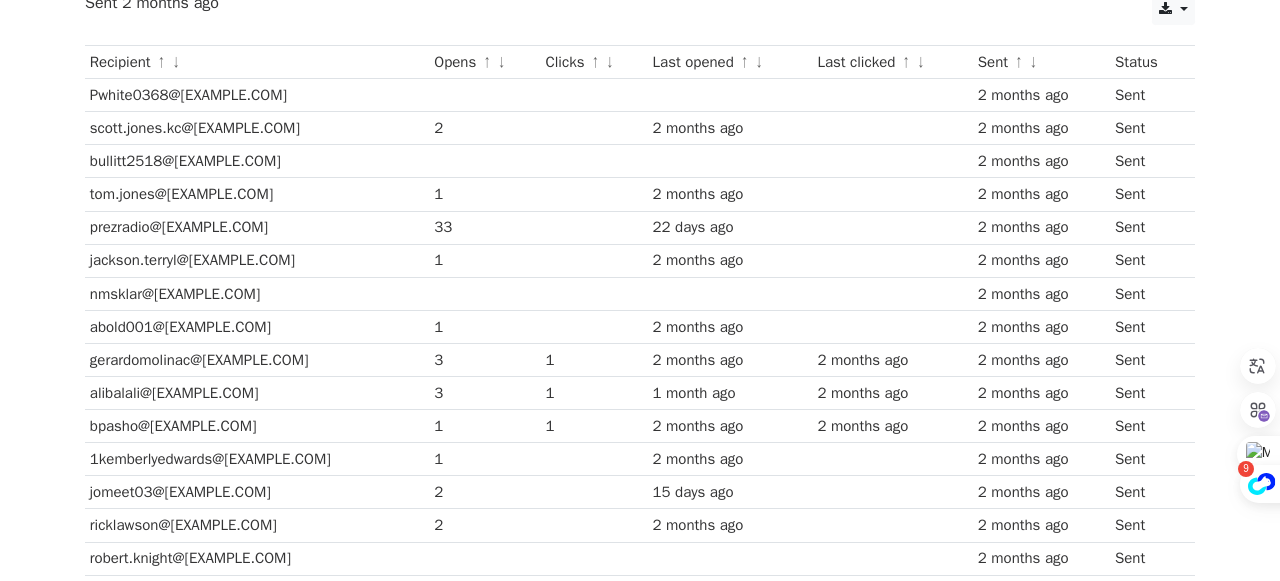click at bounding box center [893, 128] 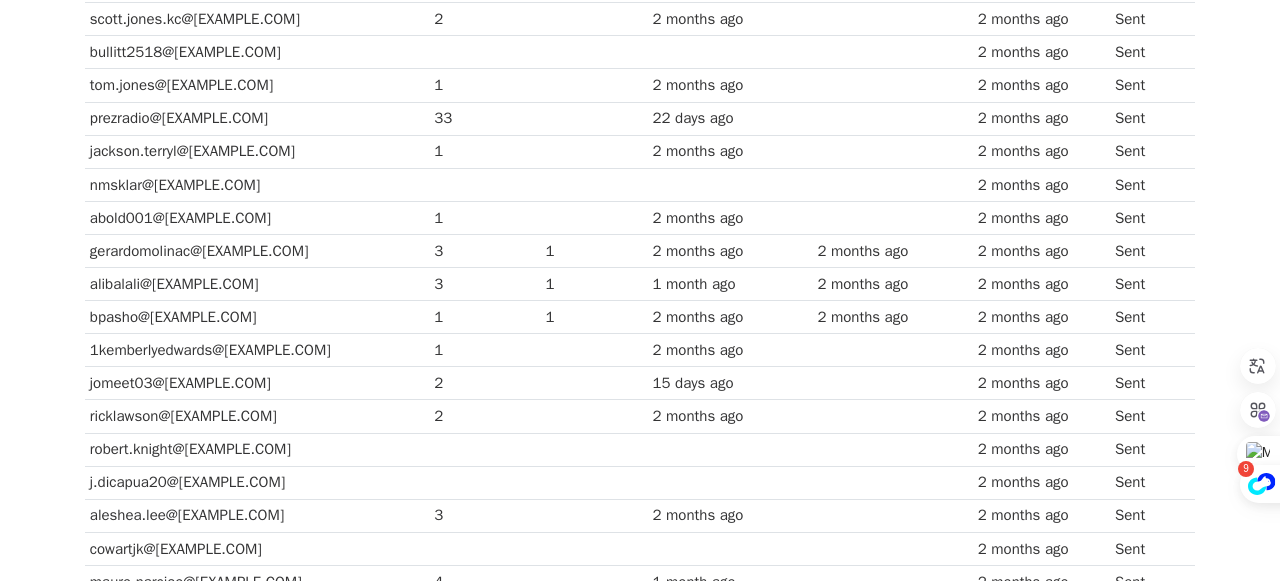 scroll, scrollTop: 388, scrollLeft: 0, axis: vertical 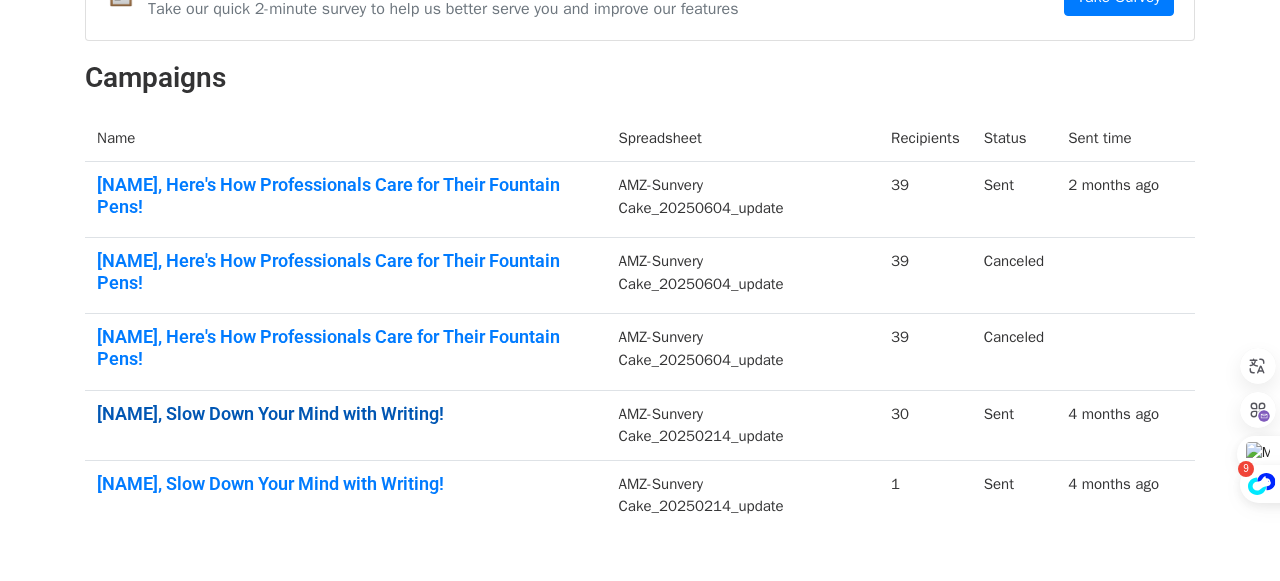 click on "{{Title Name}}, Slow Down Your Mind with Writing!" at bounding box center [346, 414] 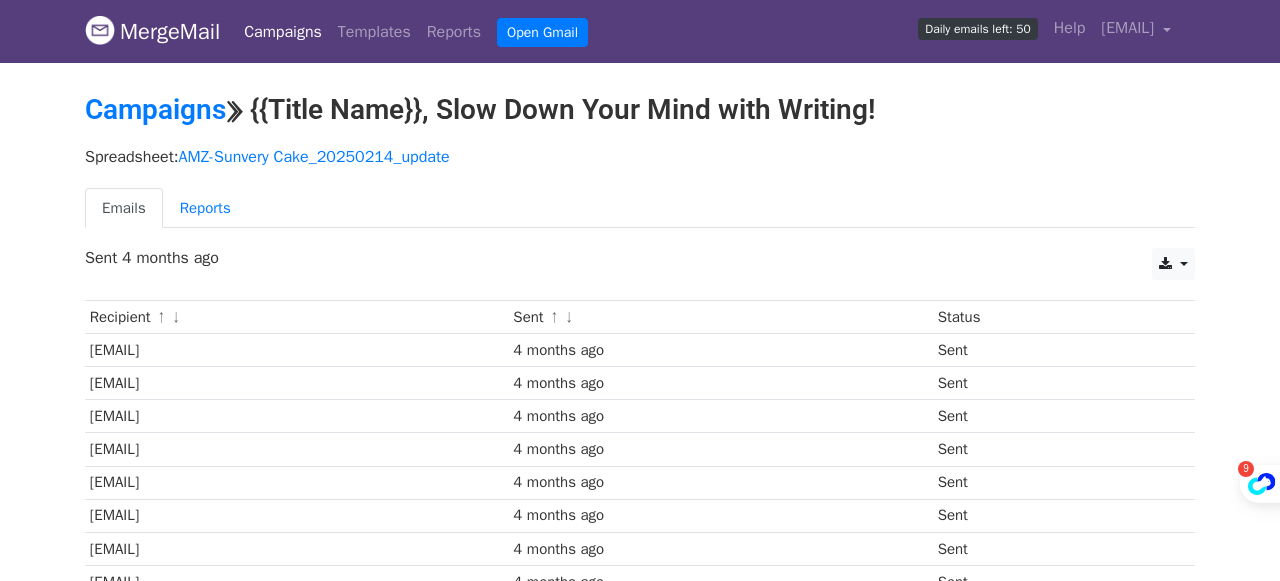 scroll, scrollTop: 0, scrollLeft: 0, axis: both 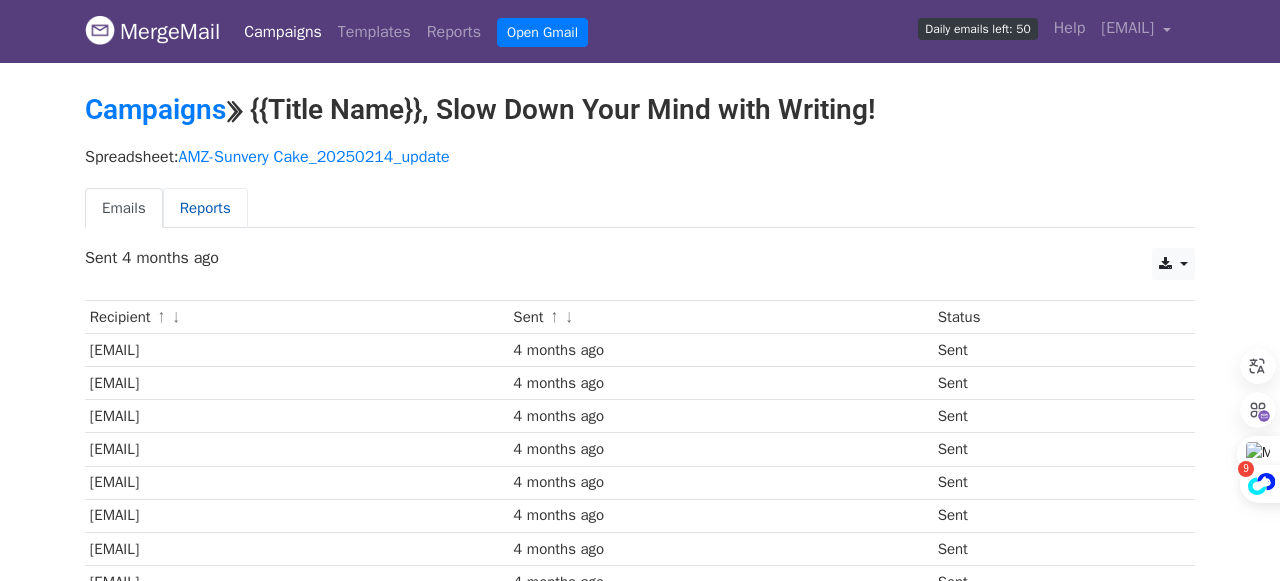 click on "Reports" at bounding box center (205, 208) 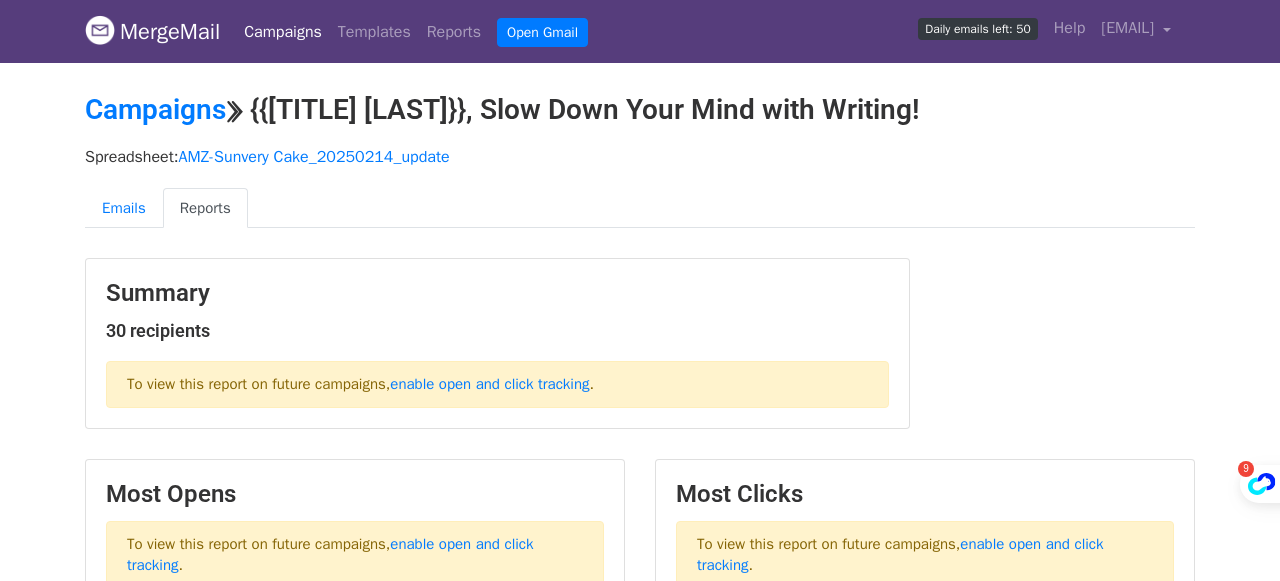 scroll, scrollTop: 201, scrollLeft: 0, axis: vertical 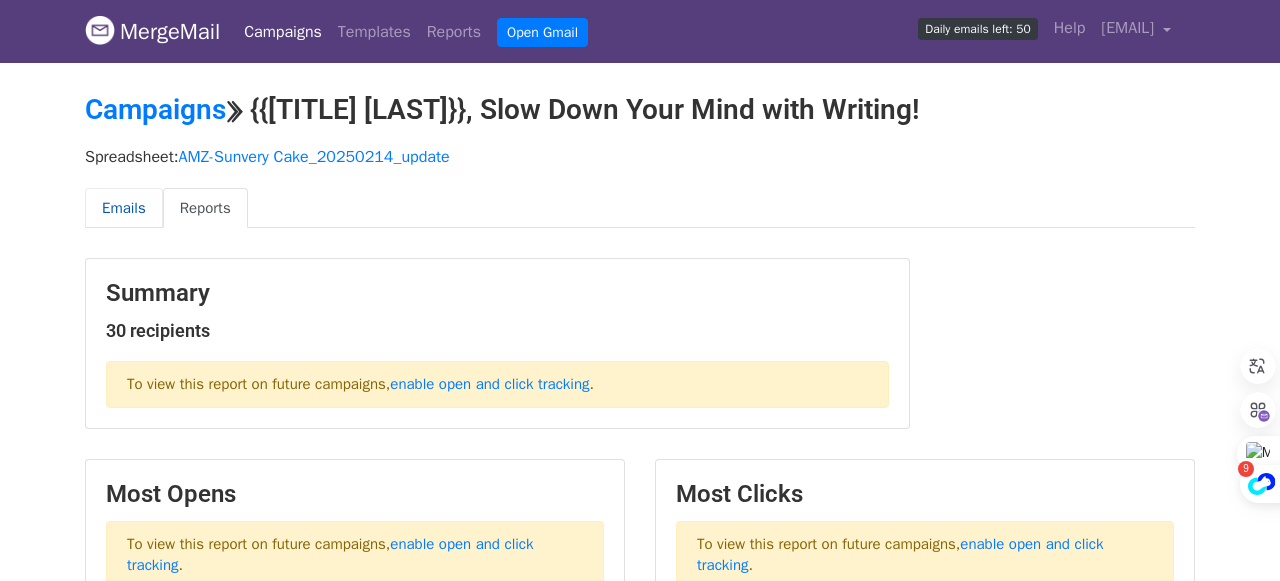 click on "Emails" at bounding box center (124, 208) 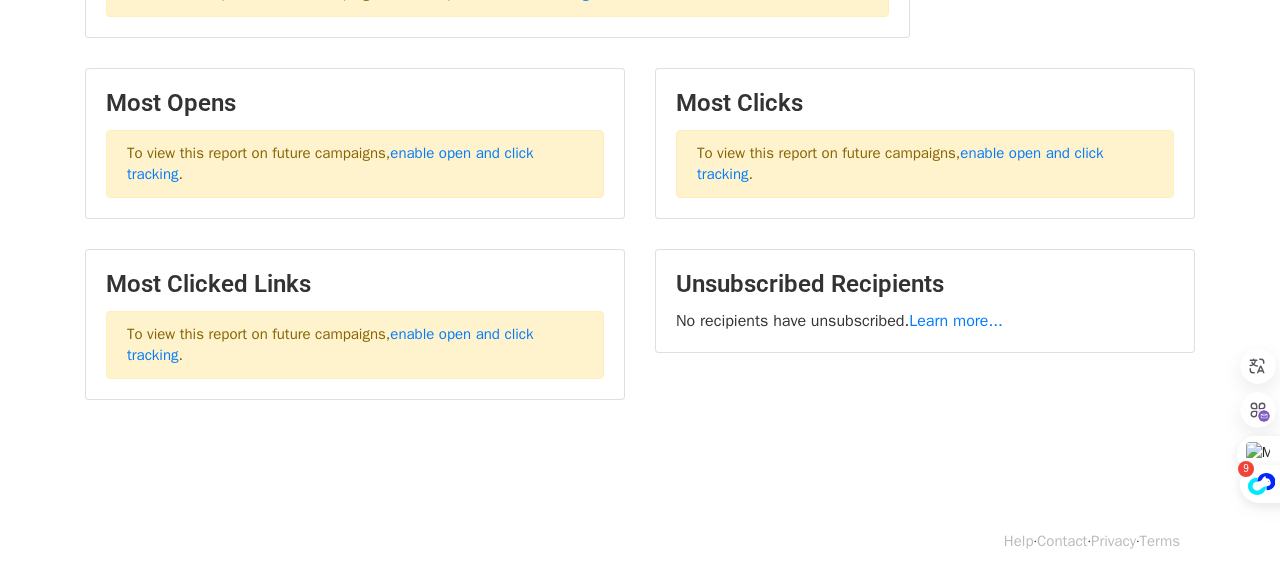 scroll, scrollTop: 0, scrollLeft: 0, axis: both 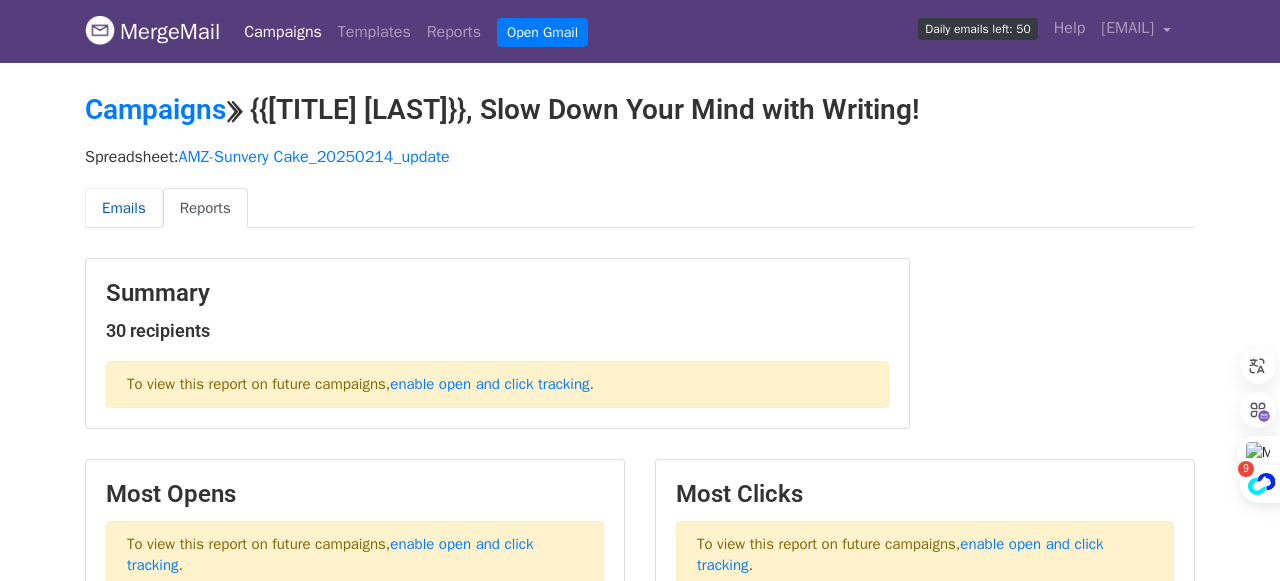 click on "Emails" at bounding box center [124, 208] 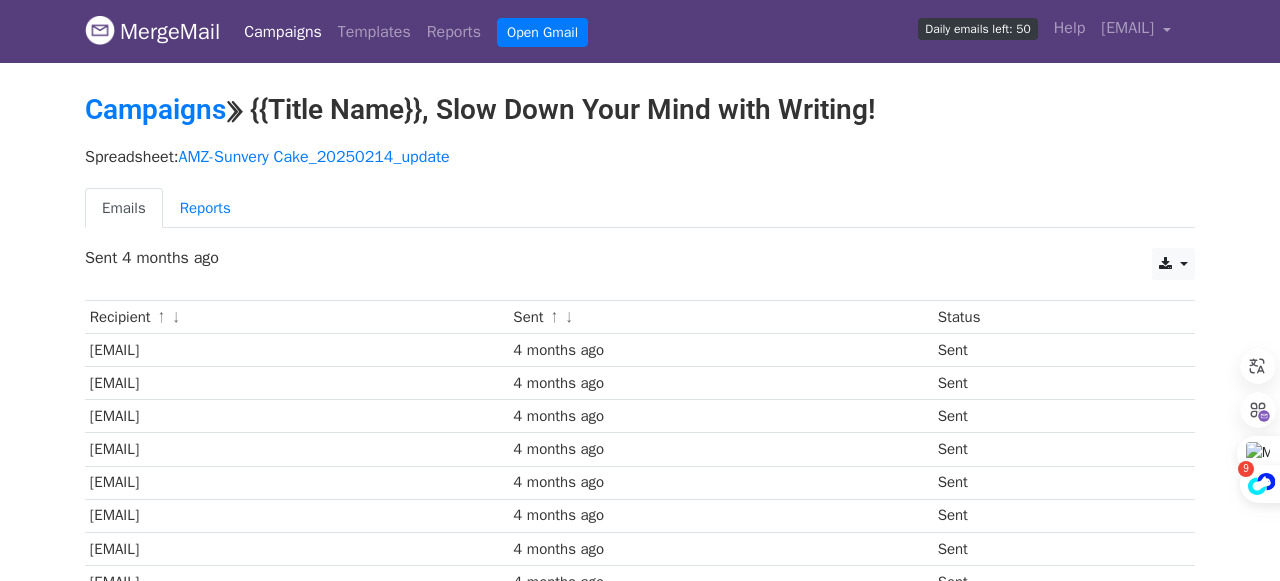 scroll, scrollTop: 0, scrollLeft: 0, axis: both 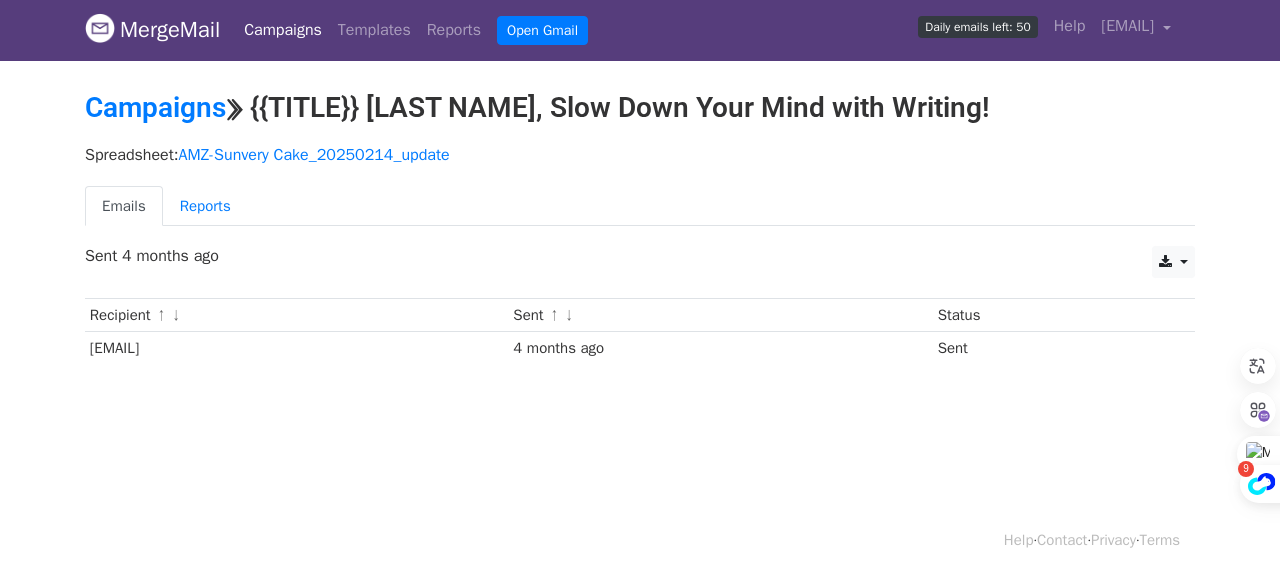 click on "Recipient
↑
↓" at bounding box center [297, 315] 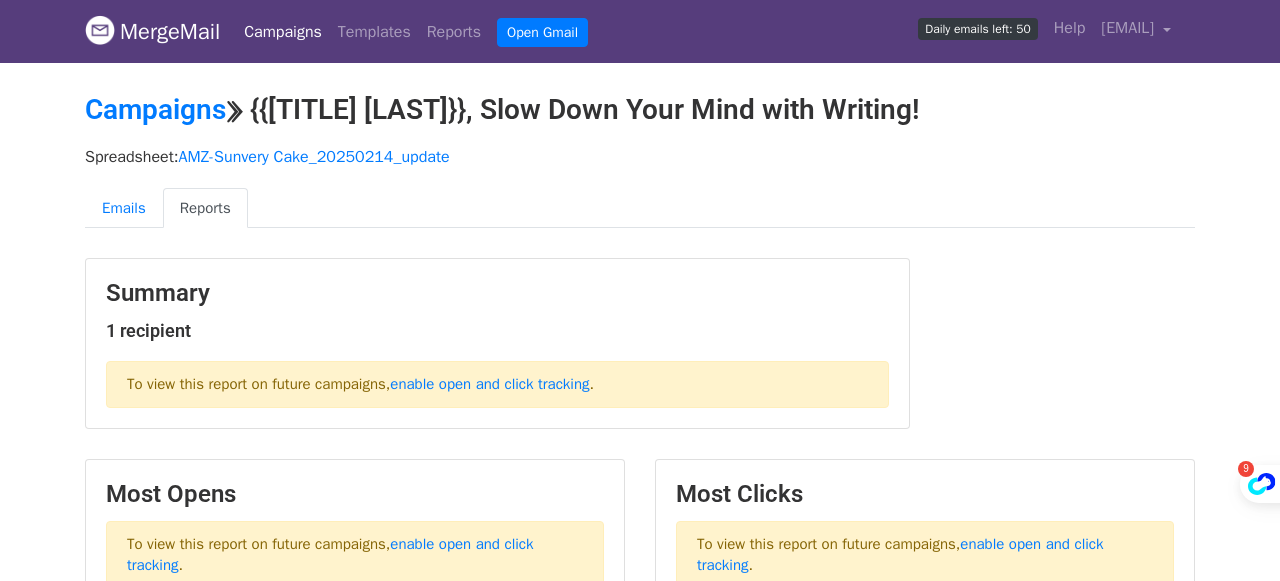 scroll, scrollTop: 0, scrollLeft: 0, axis: both 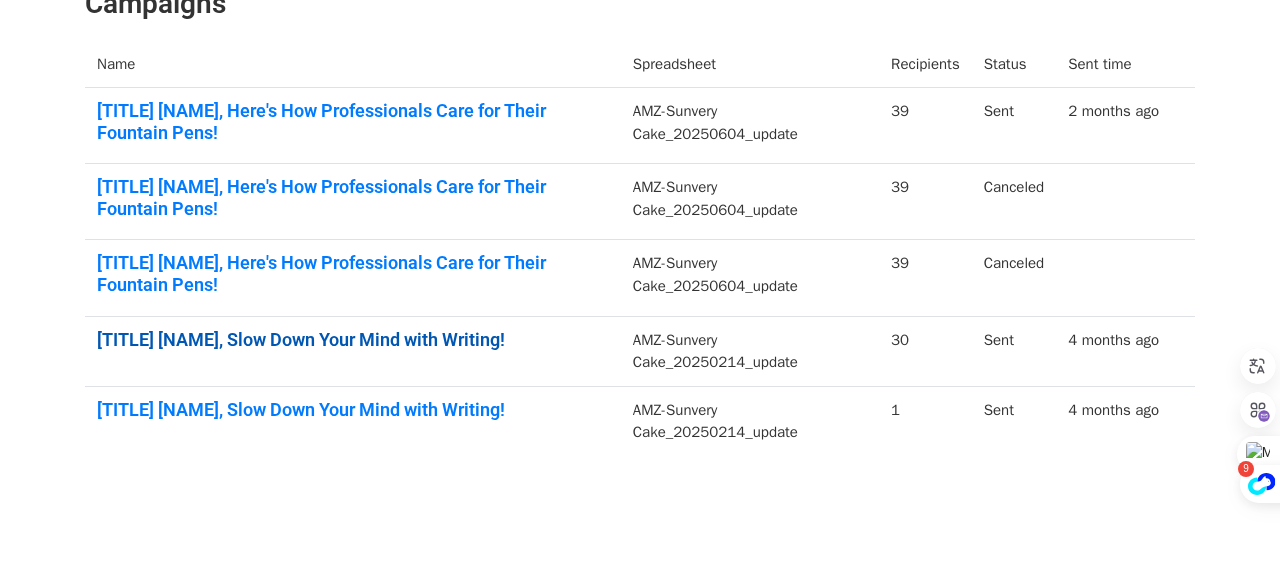 click on "{{Title Name}}, Slow Down Your Mind with Writing!" at bounding box center [353, 340] 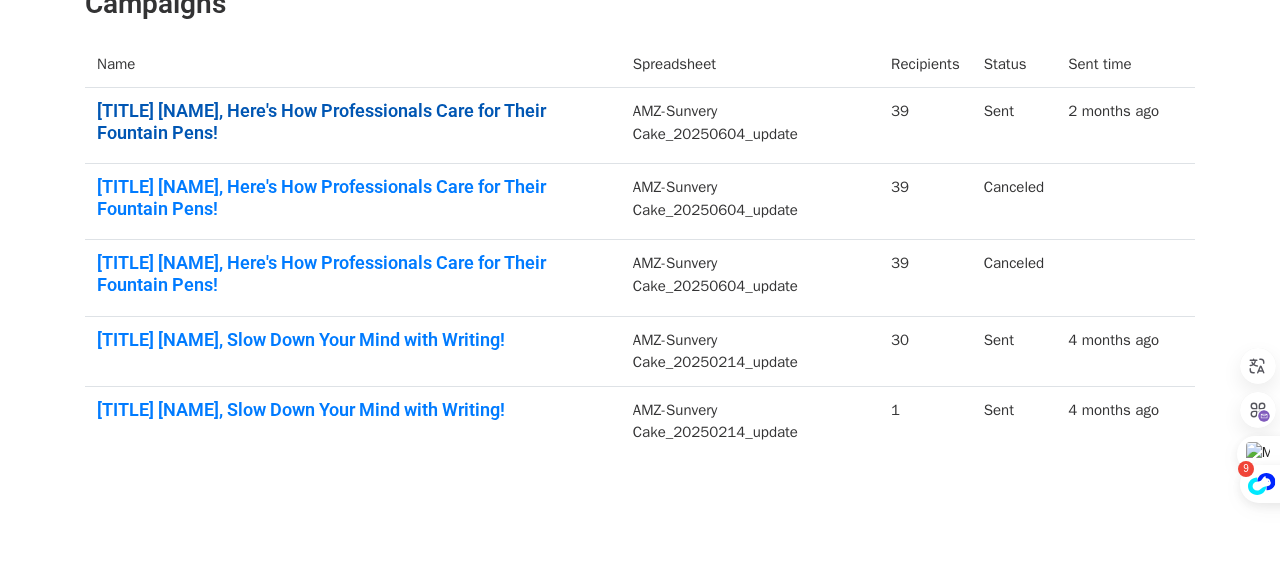 click on "{{Title Name}}, Here's How Professionals Care for Their Fountain Pens!" at bounding box center (353, 121) 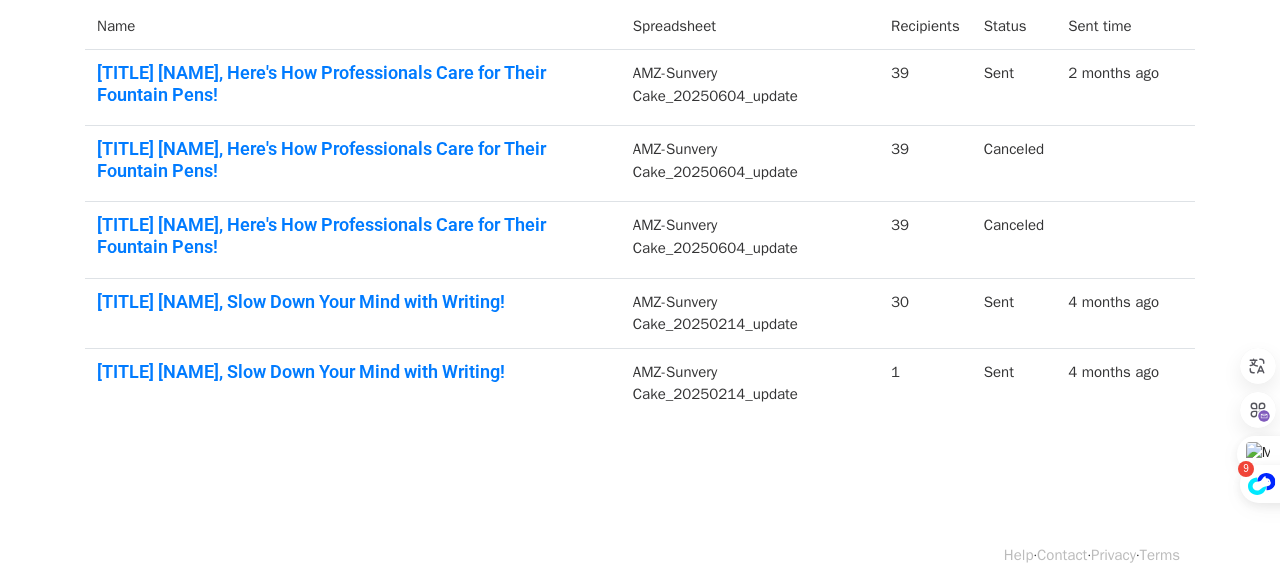 scroll, scrollTop: 374, scrollLeft: 0, axis: vertical 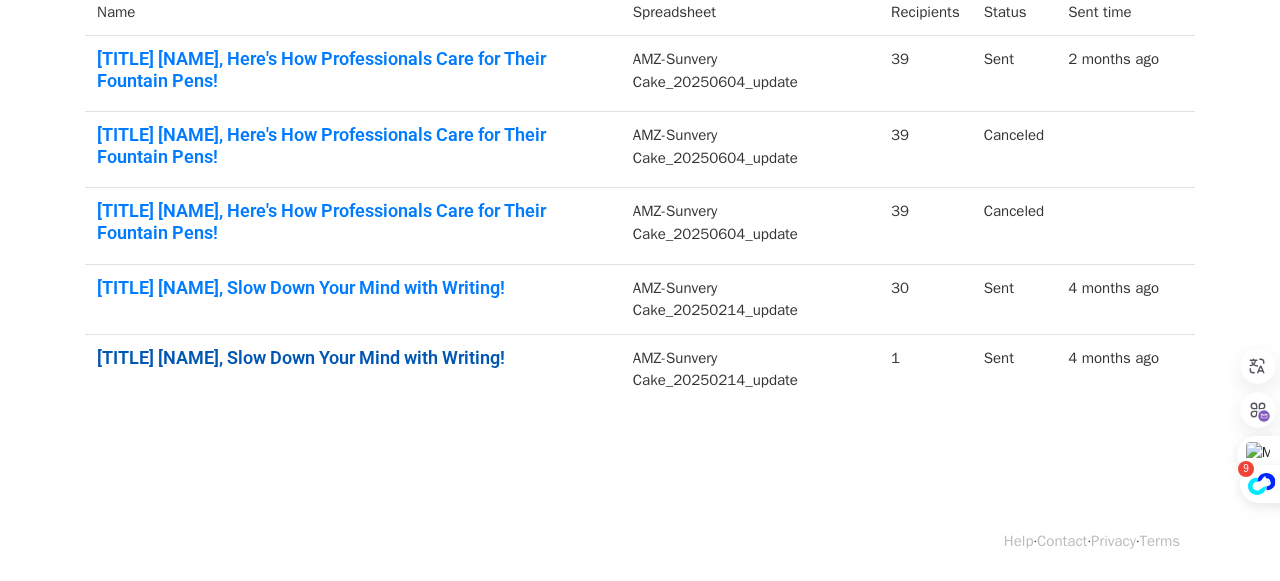 click on "{{Title Name}}, Slow Down Your Mind with Writing!" at bounding box center [353, 358] 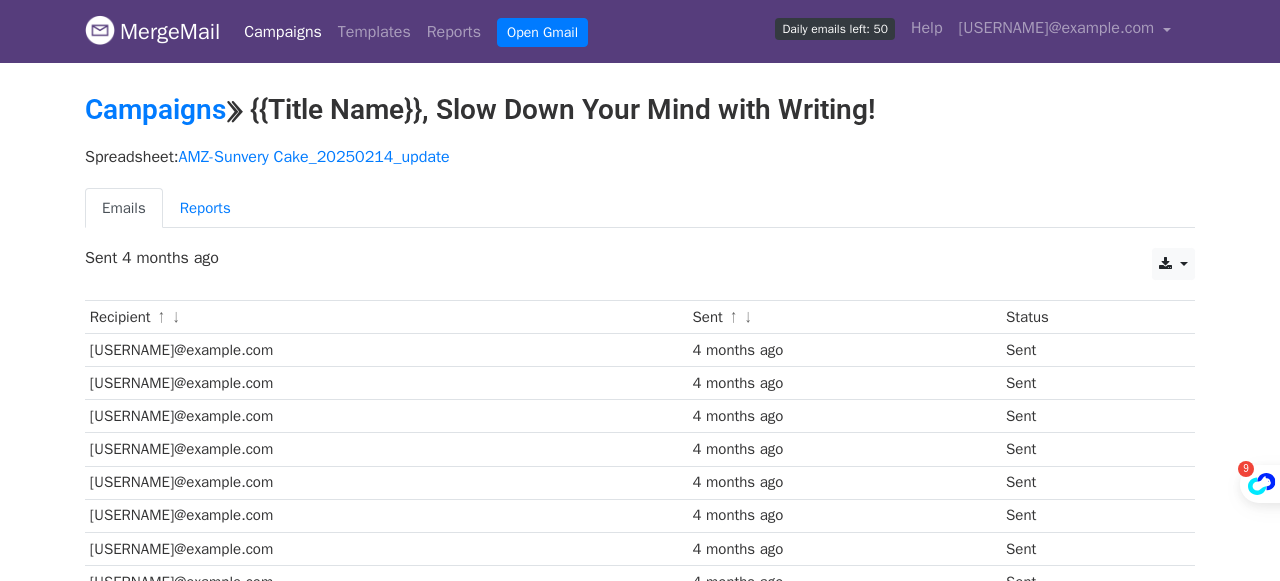 scroll, scrollTop: 0, scrollLeft: 0, axis: both 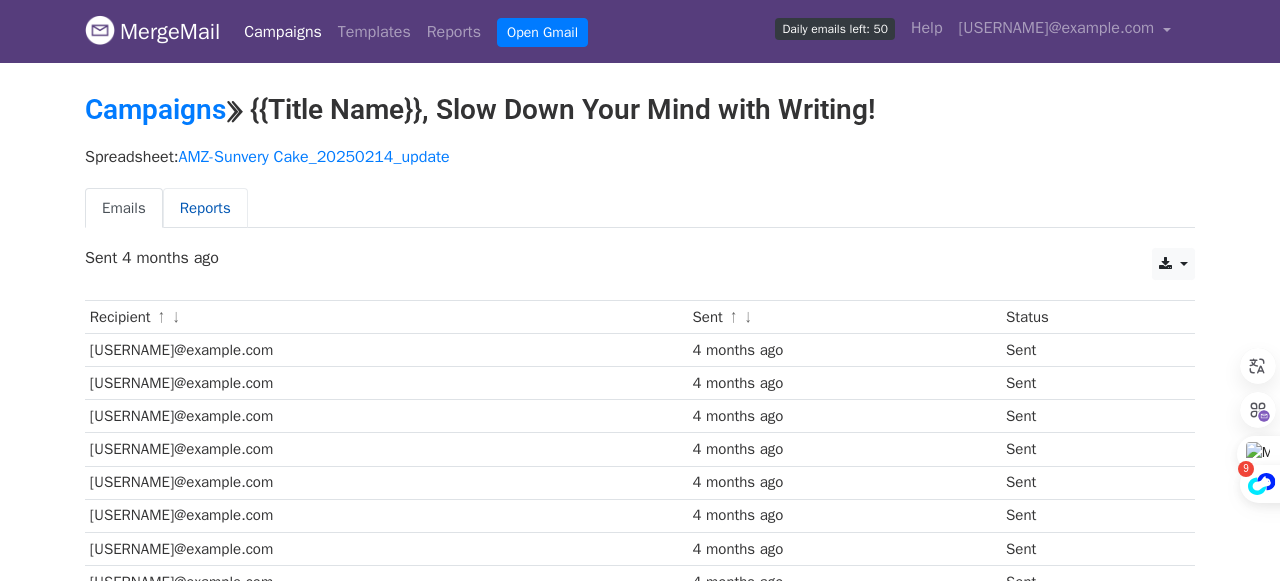 click on "Reports" at bounding box center (205, 208) 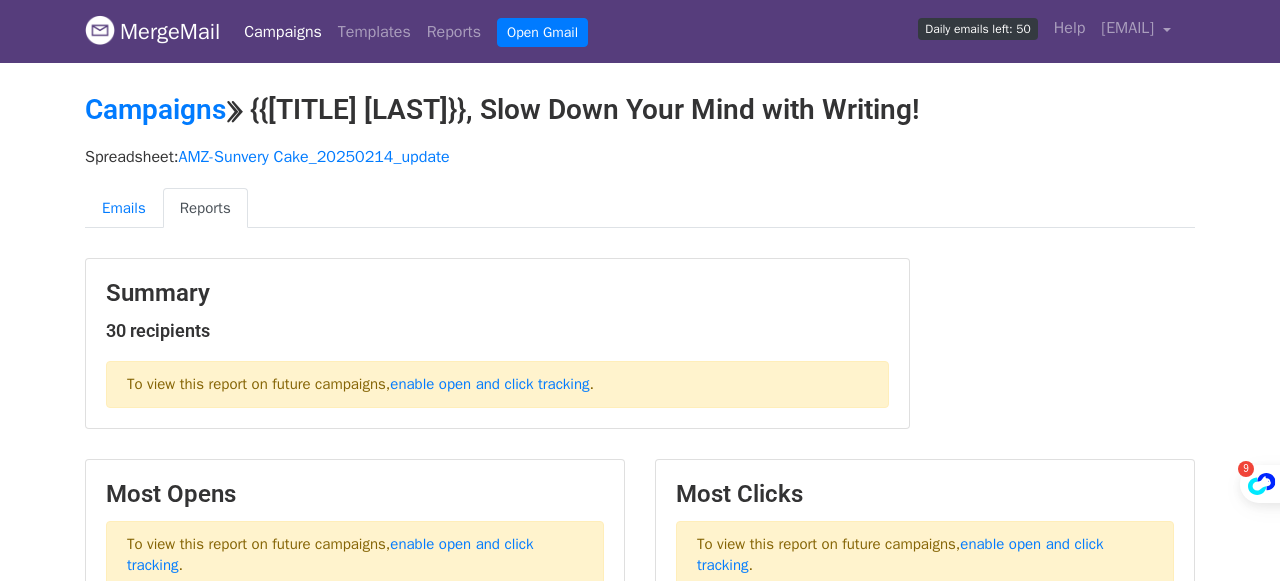 scroll, scrollTop: 218, scrollLeft: 0, axis: vertical 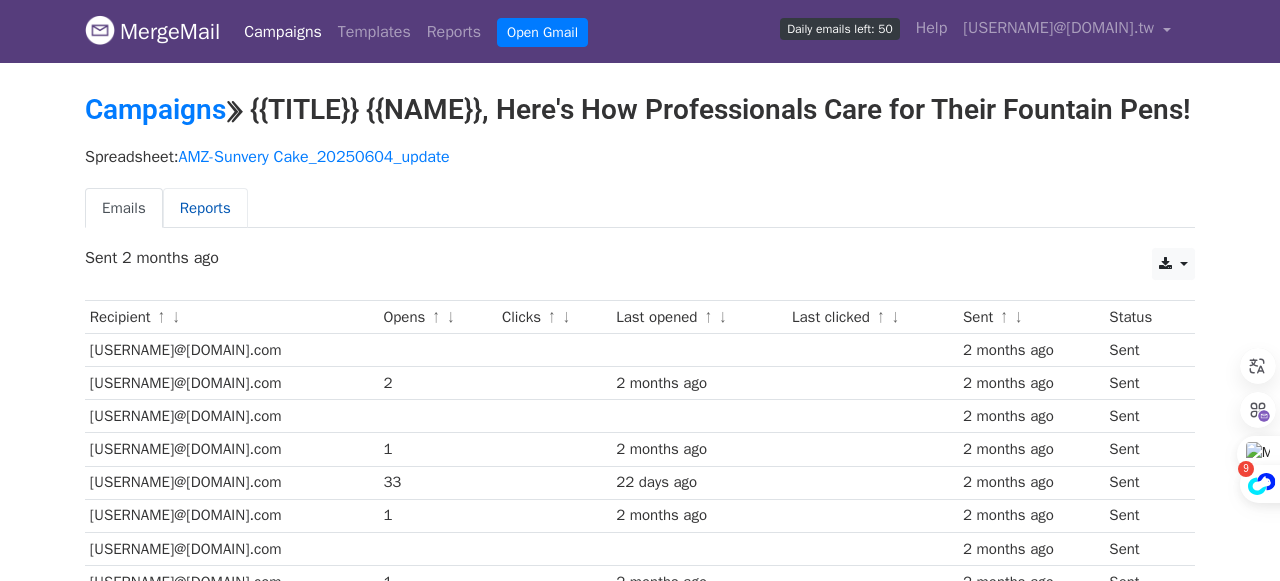 click on "Reports" at bounding box center [205, 208] 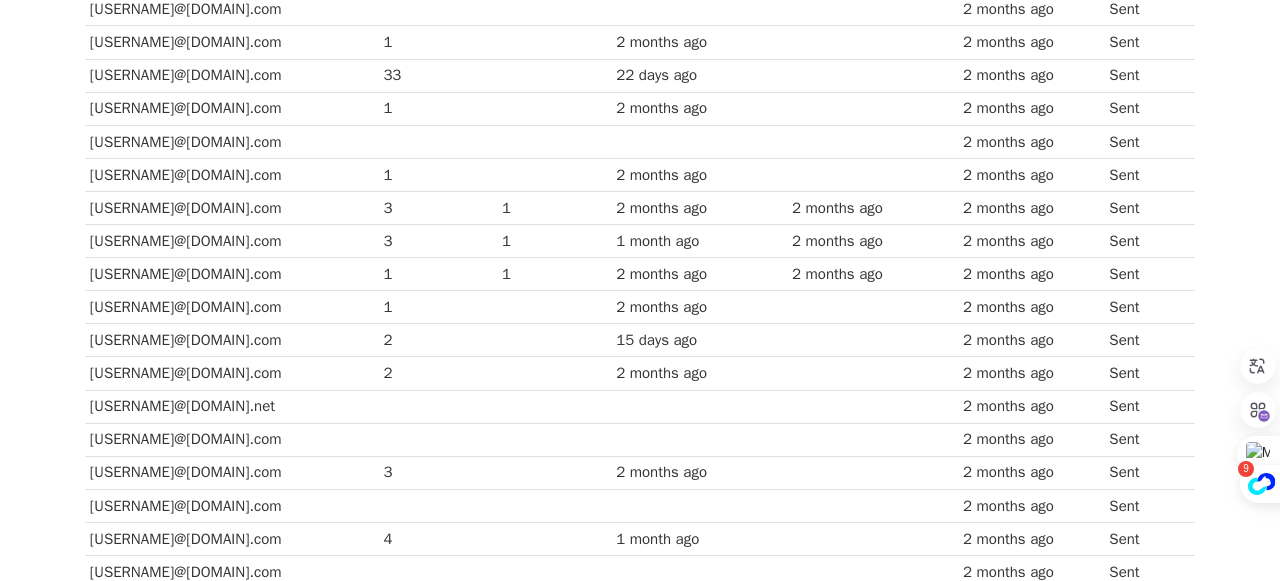 scroll, scrollTop: 415, scrollLeft: 0, axis: vertical 